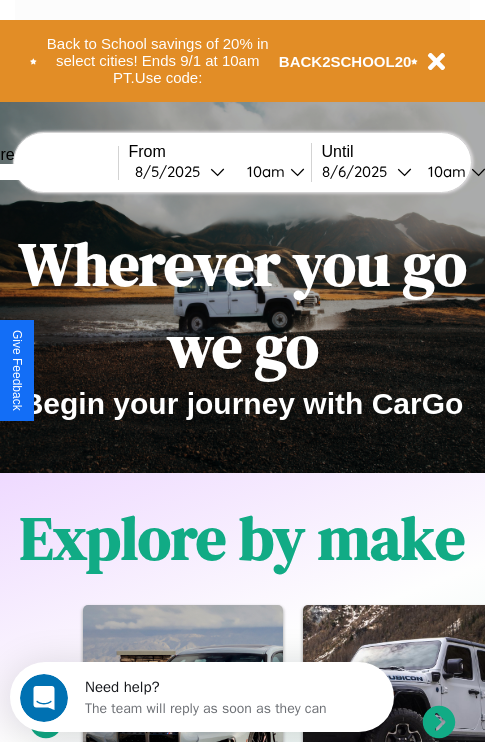 scroll, scrollTop: 0, scrollLeft: 0, axis: both 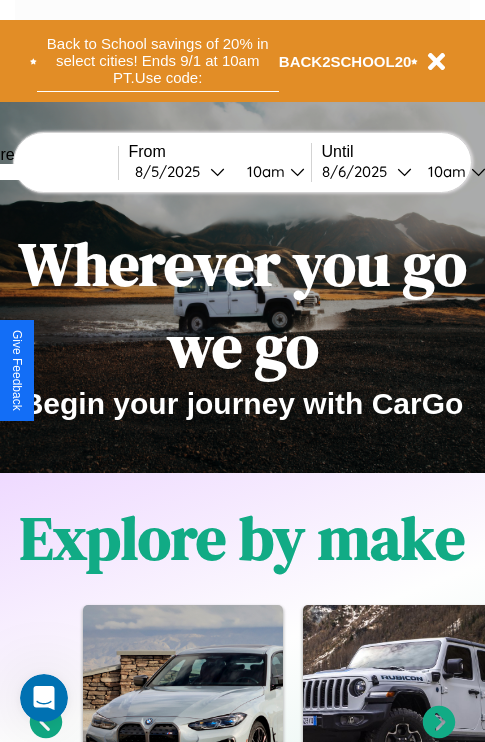 click on "Back to School savings of 20% in select cities! Ends 9/1 at 10am PT.  Use code:" at bounding box center (158, 61) 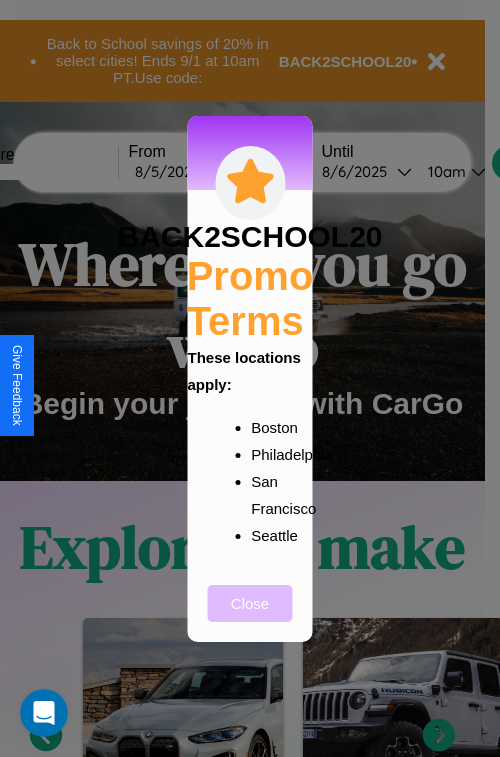 click on "Close" at bounding box center [250, 603] 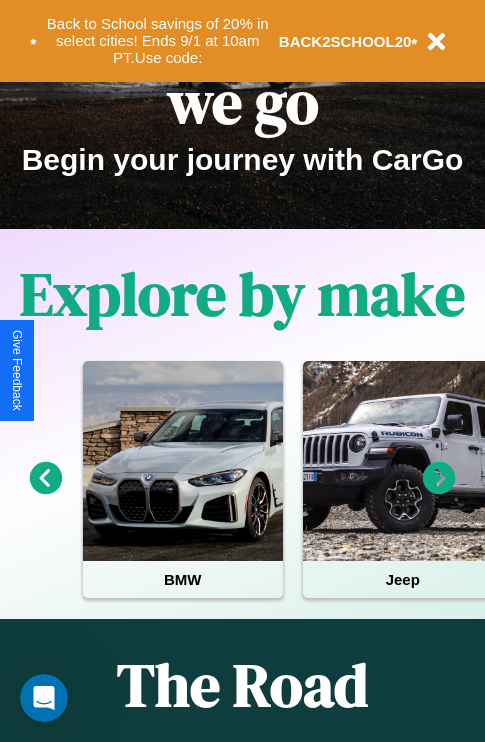 scroll, scrollTop: 308, scrollLeft: 0, axis: vertical 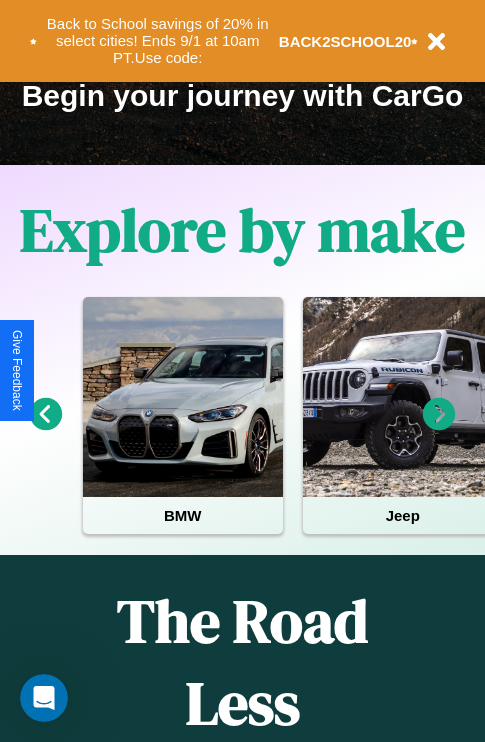 click 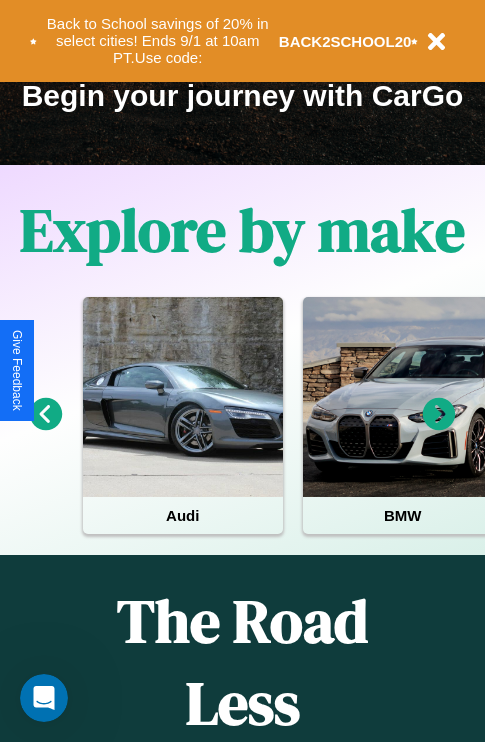 click 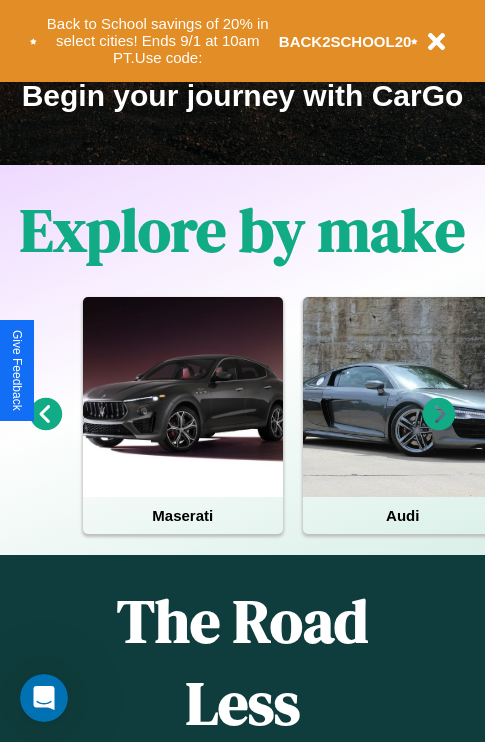 click 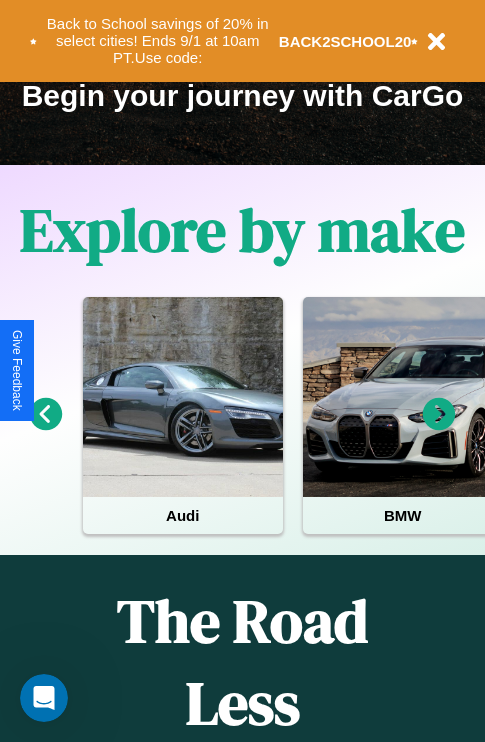 click 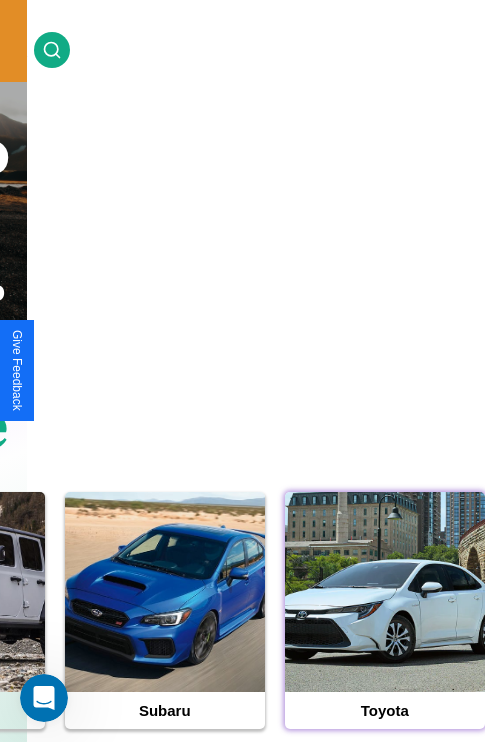 click at bounding box center (385, 592) 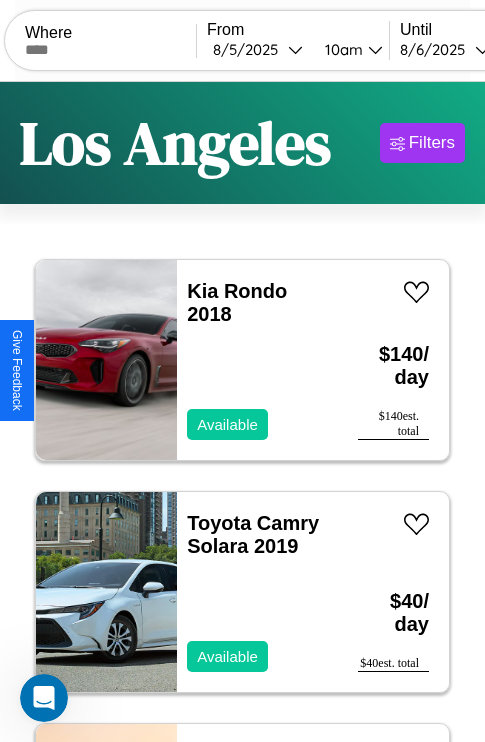 scroll, scrollTop: 95, scrollLeft: 0, axis: vertical 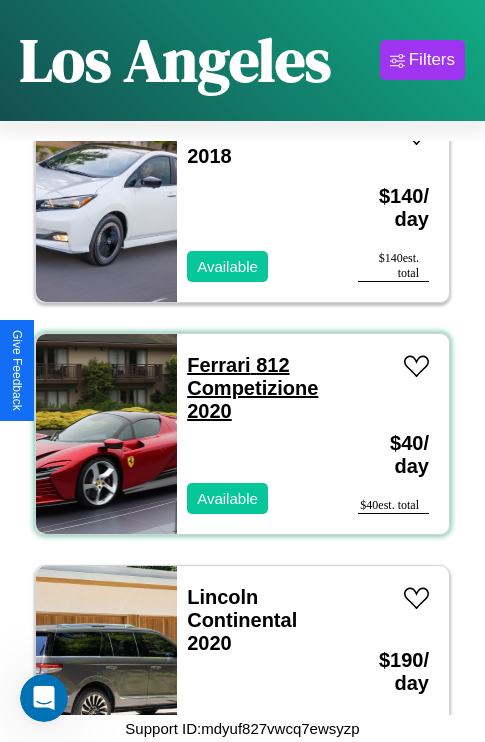 click on "Ferrari   812 Competizione   2020" at bounding box center [252, 388] 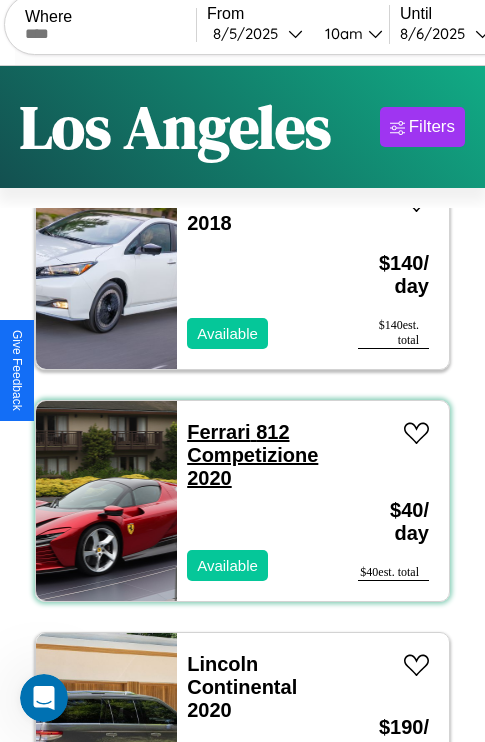 scroll, scrollTop: 0, scrollLeft: 0, axis: both 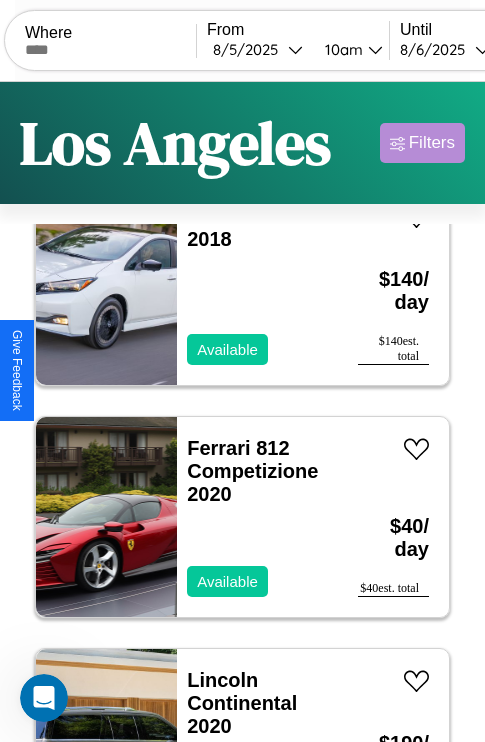 click on "Filters" at bounding box center [432, 143] 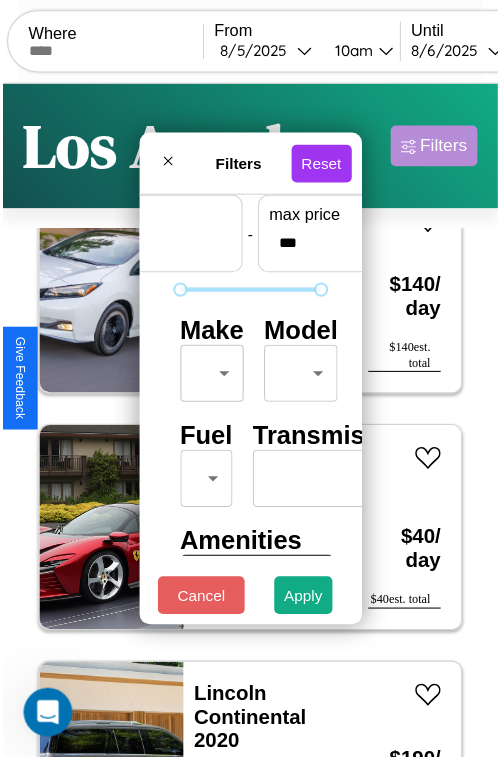 scroll, scrollTop: 59, scrollLeft: 0, axis: vertical 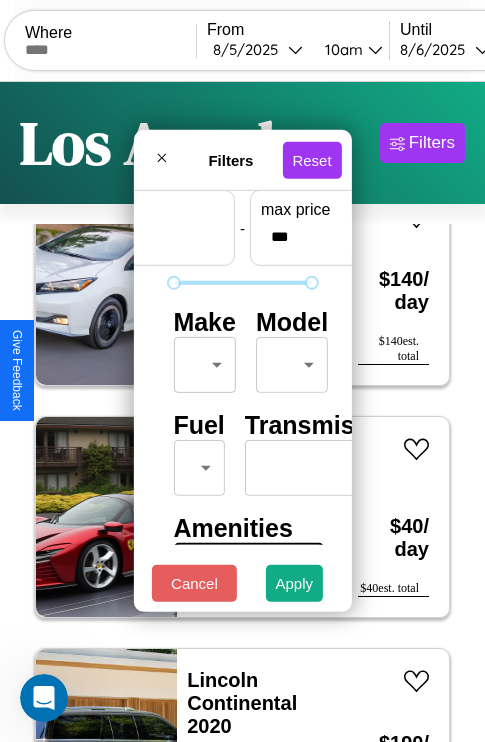 click on "CarGo Where From [DATE] [TIME] Until [DATE] [TIME] Become a Host Login Sign Up [CITY] Filters 33  cars in this area These cars can be picked up in this city. Kia   Rondo   2018 Available $ 140  / day $ 140  est. total Toyota   Camry Solara   2019 Available $ 40  / day $ 40  est. total Aston Martin   DB9   2018 Available $ 200  / day $ 200  est. total Alfa Romeo   4C   2023 Available $ 130  / day $ 130  est. total Subaru   GL   2016 Available $ 190  / day $ 190  est. total Kia   Soul   2014 Available $ 110  / day $ 110  est. total Mercedes   CLS-Class   2017 Available $ 190  / day $ 190  est. total Hyundai   Sonata   2022 Available $ 140  / day $ 140  est. total Nissan   Kicks   2018 Available $ 140  / day $ 140  est. total Ferrari   812 Competizione   2020 Available $ 40  / day $ 40  est. total Lincoln   Continental   2020 Available $ 190  / day $ 190  est. total Chevrolet   Metro   2016 Unavailable $ 170  / day $ 170  est. total Infiniti   QX56   2021 Available $ 170  / day $ 170  est. total" at bounding box center [242, 412] 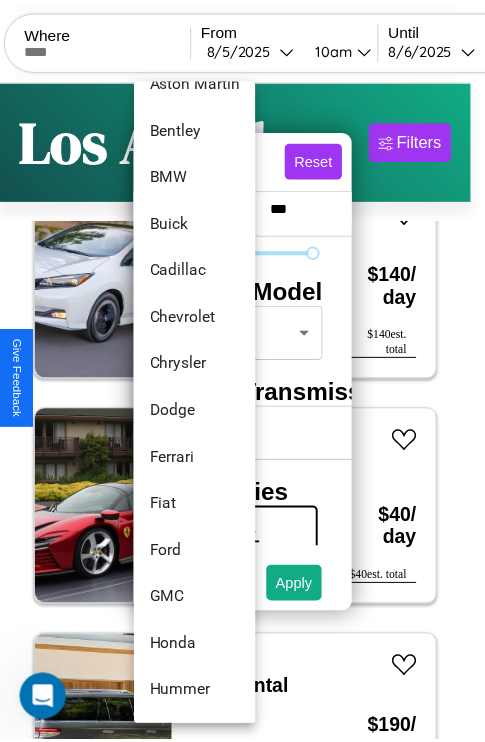 scroll, scrollTop: 230, scrollLeft: 0, axis: vertical 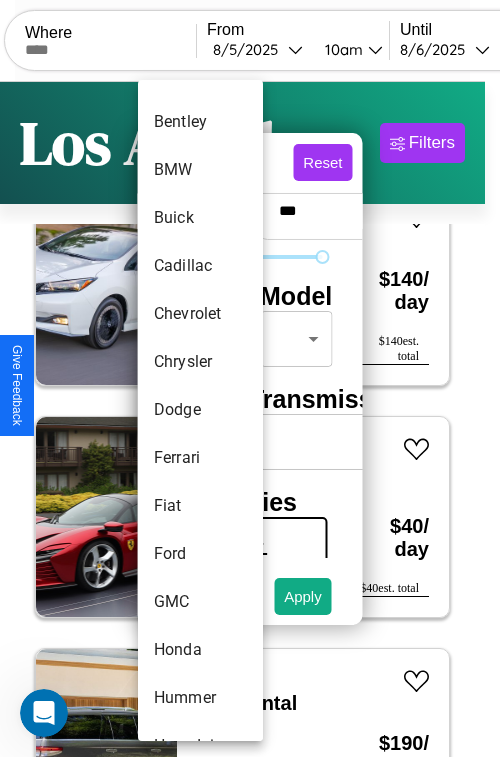 click on "Dodge" at bounding box center (200, 410) 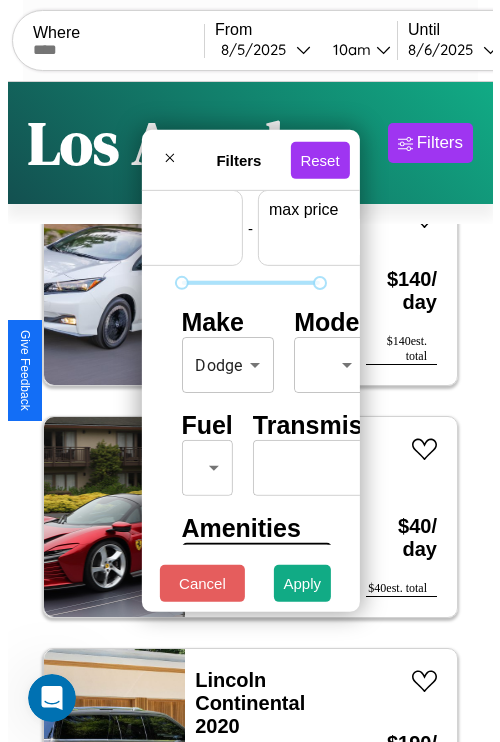 scroll, scrollTop: 59, scrollLeft: 124, axis: both 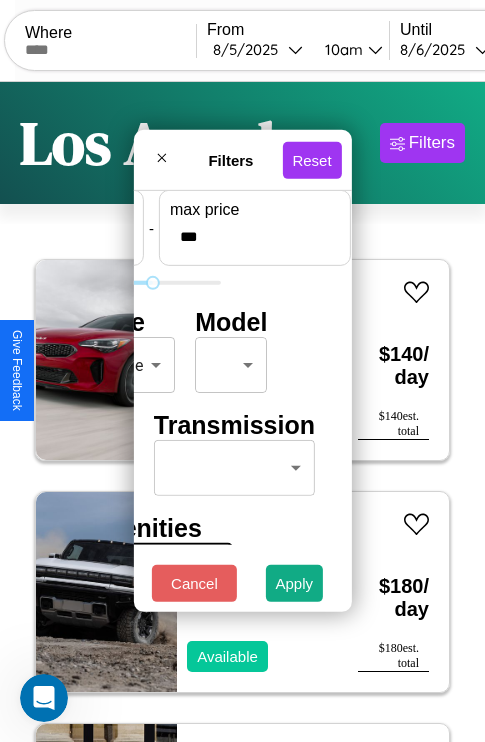 type on "***" 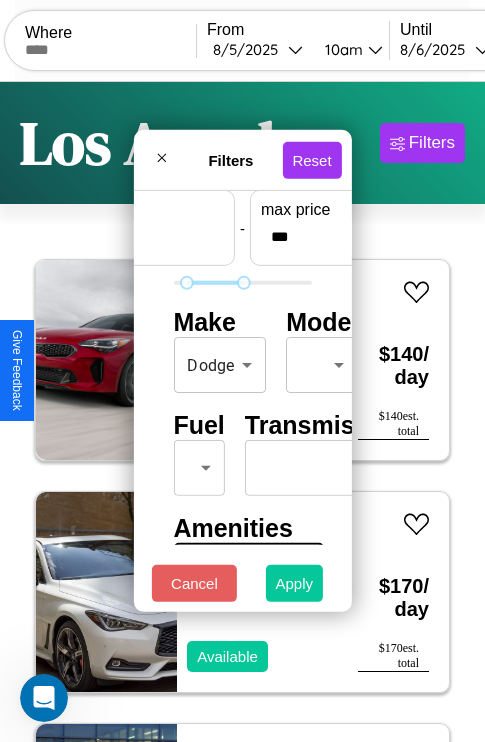 type on "**" 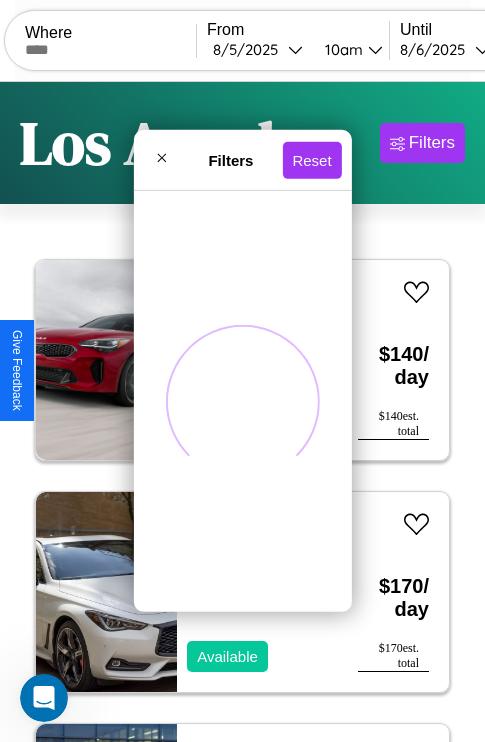 scroll, scrollTop: 95, scrollLeft: 0, axis: vertical 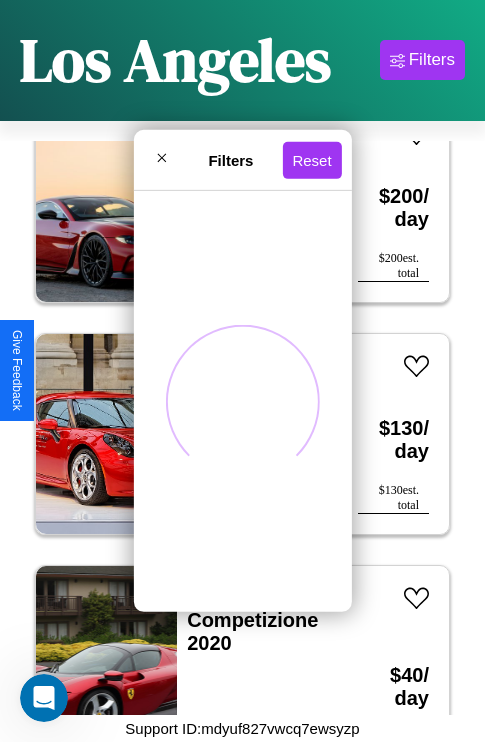 click at bounding box center [243, 402] 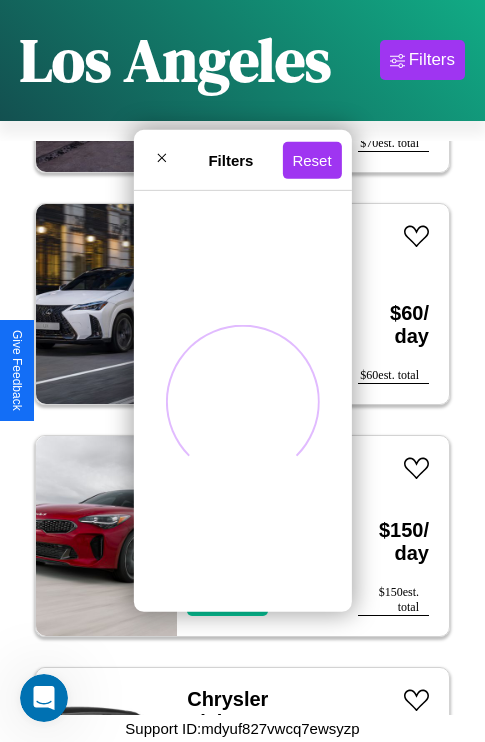 scroll, scrollTop: 2859, scrollLeft: 0, axis: vertical 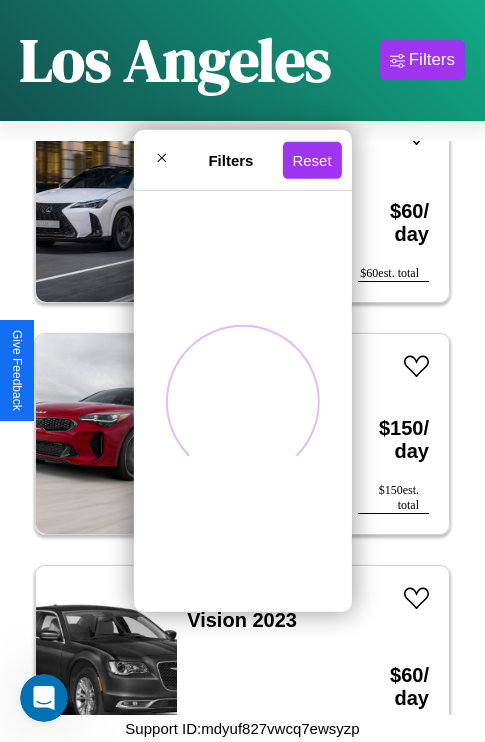 click at bounding box center [242, 401] 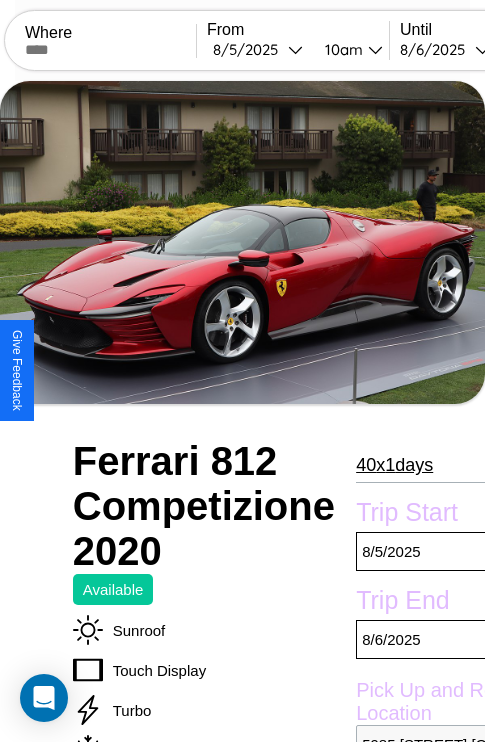 scroll, scrollTop: 669, scrollLeft: 71, axis: both 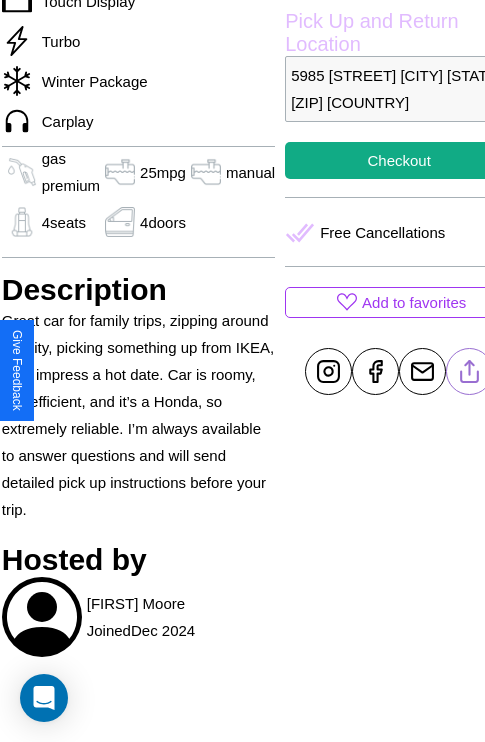 click 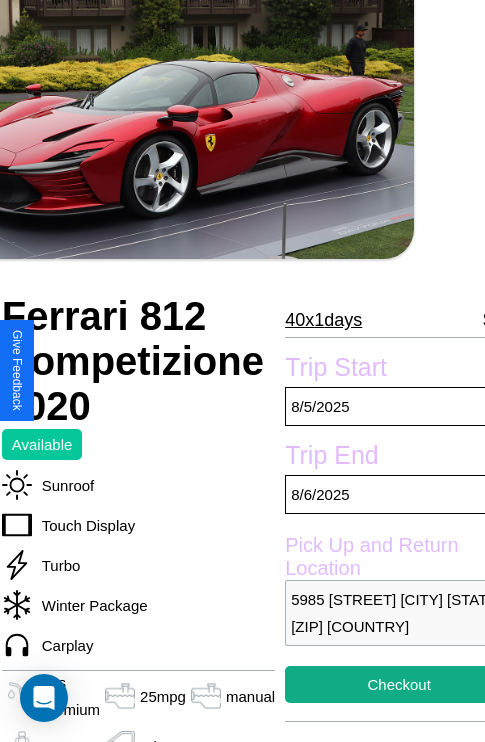 scroll, scrollTop: 95, scrollLeft: 71, axis: both 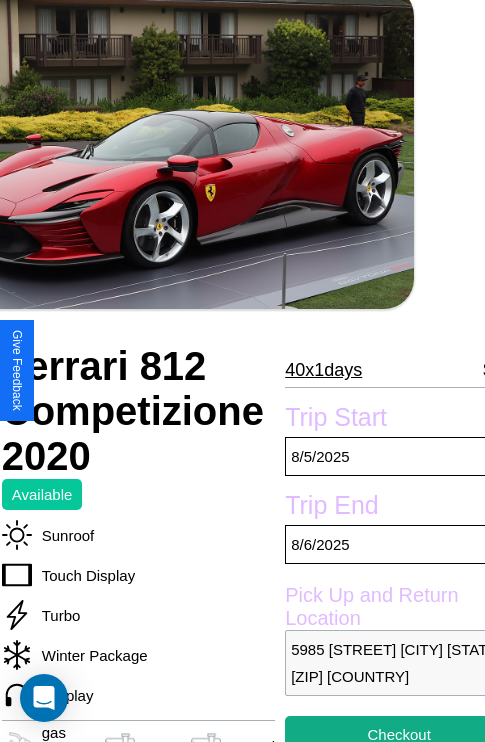 click on "40  x  1  days" at bounding box center [323, 370] 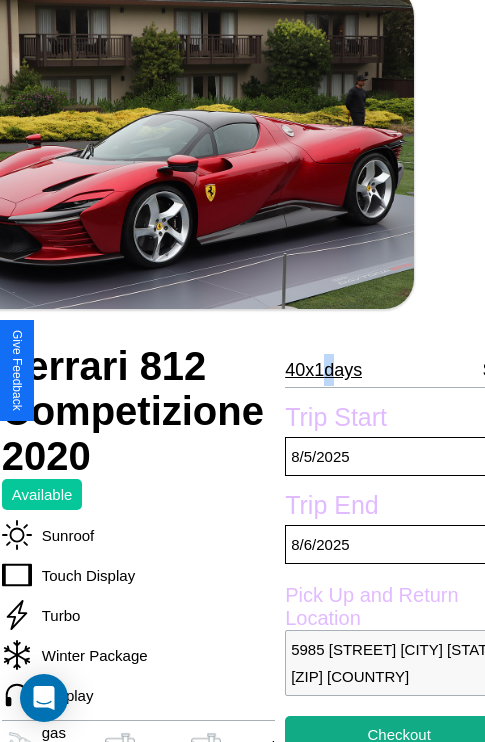 click on "40  x  1  days" at bounding box center (323, 370) 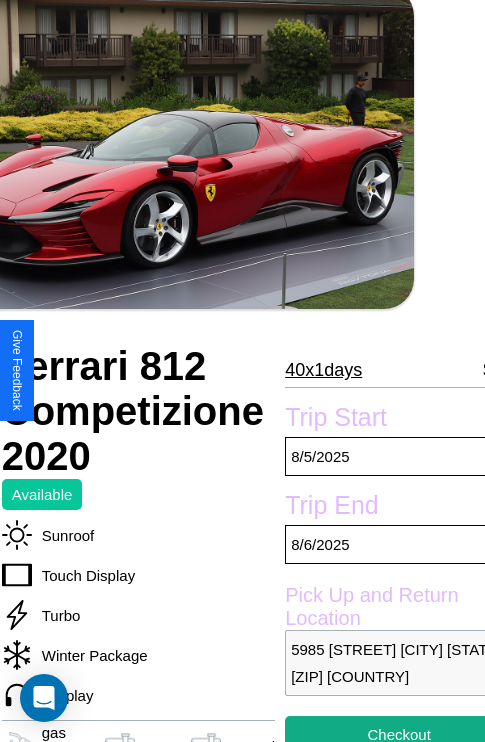 click on "40  x  1  days" at bounding box center (323, 370) 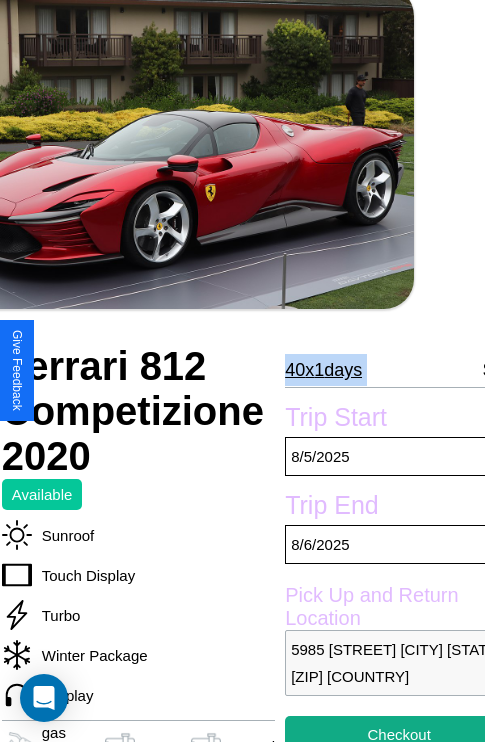 click on "40  x  1  days" at bounding box center [323, 370] 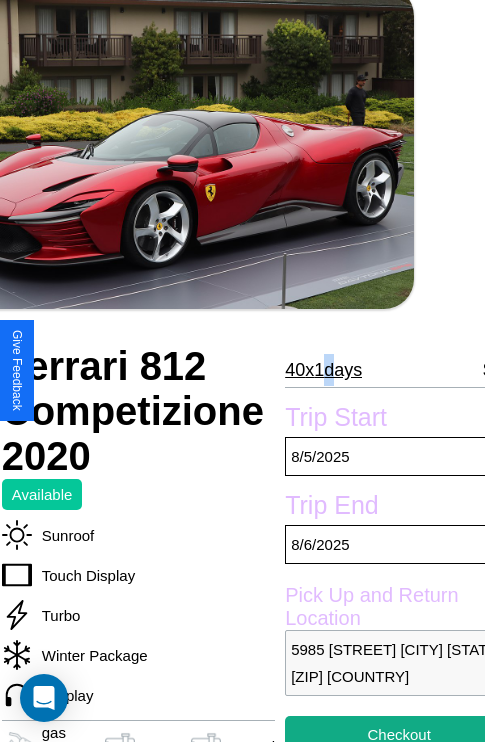click on "40  x  1  days" at bounding box center [323, 370] 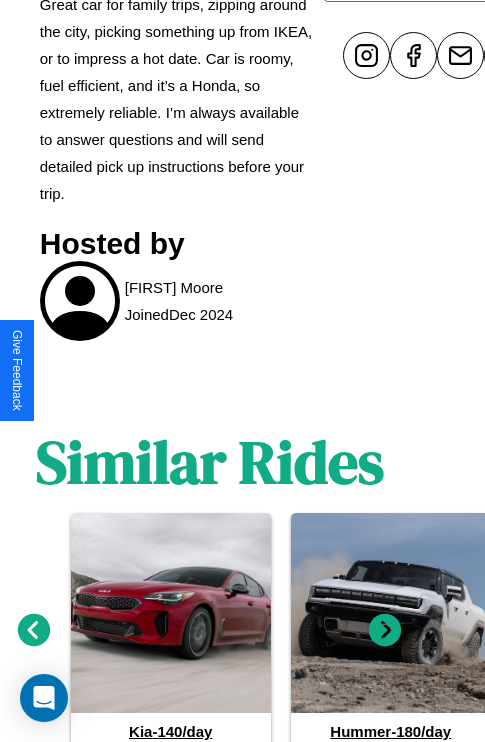 scroll, scrollTop: 1060, scrollLeft: 30, axis: both 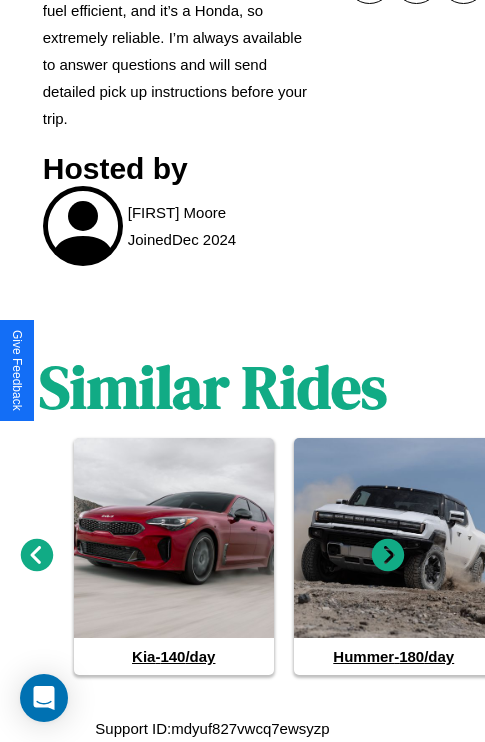click 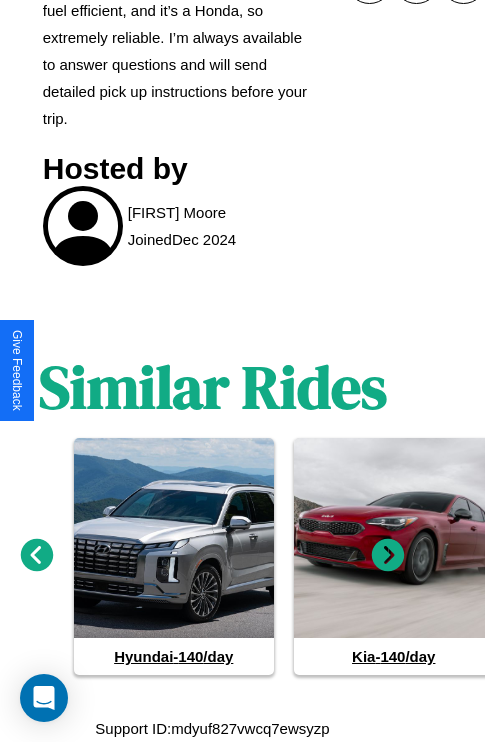click 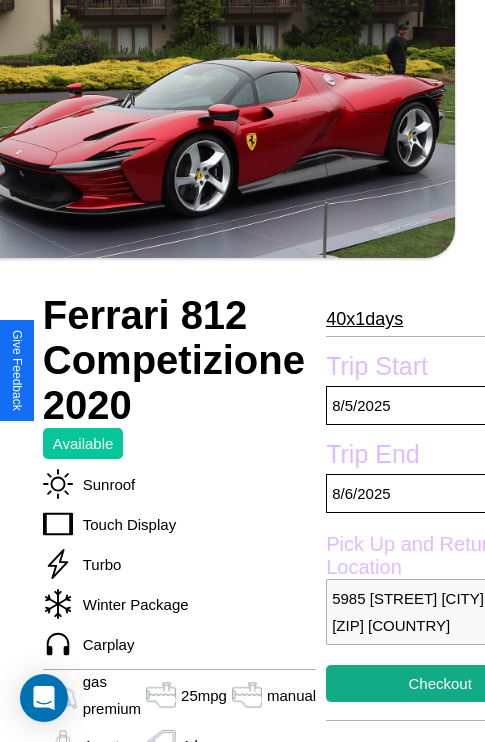 scroll, scrollTop: 95, scrollLeft: 30, axis: both 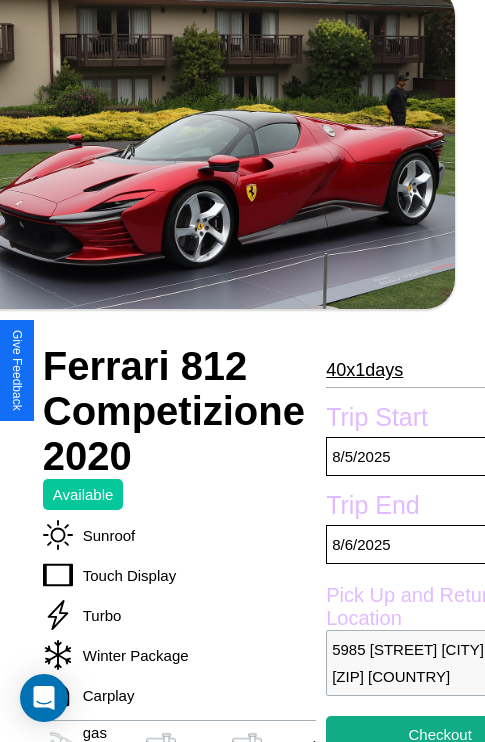 click on "40  x  1  days" at bounding box center [364, 370] 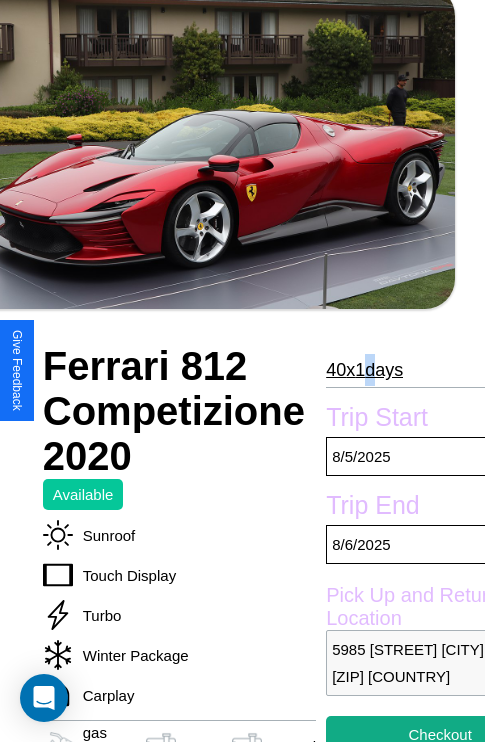 click on "40  x  1  days" at bounding box center [364, 370] 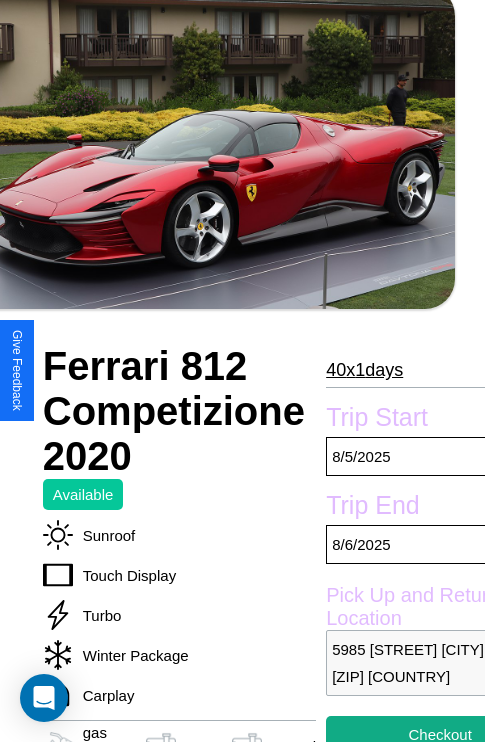 click on "40  x  1  days" at bounding box center (364, 370) 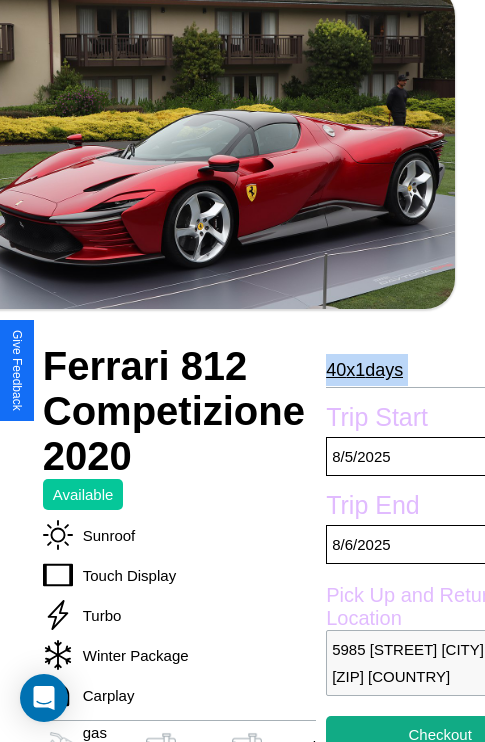 click on "40  x  1  days" at bounding box center (364, 370) 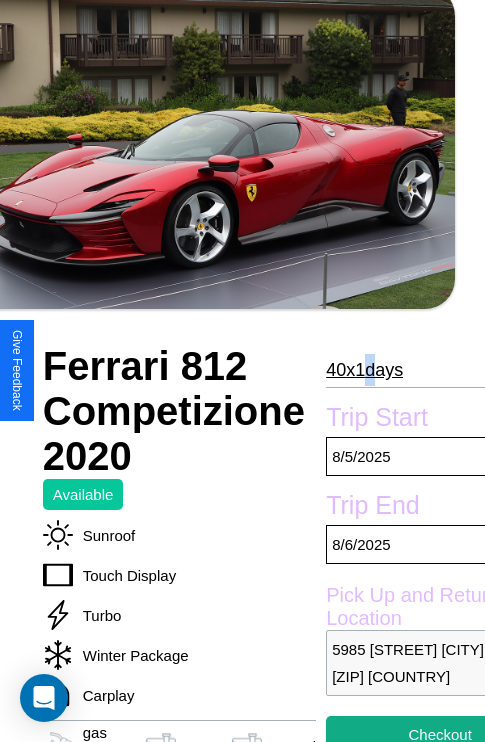 click on "40  x  1  days" at bounding box center [364, 370] 